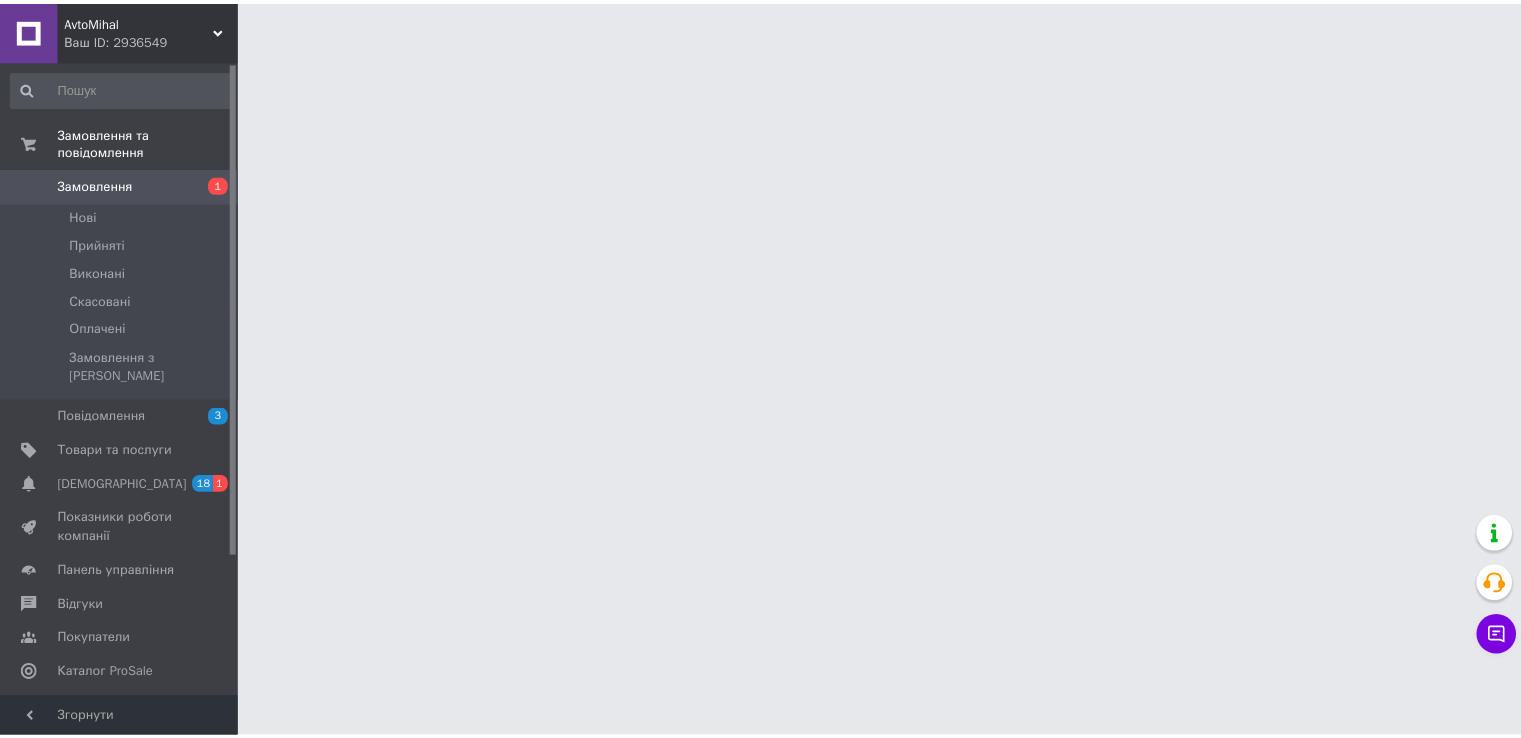scroll, scrollTop: 0, scrollLeft: 0, axis: both 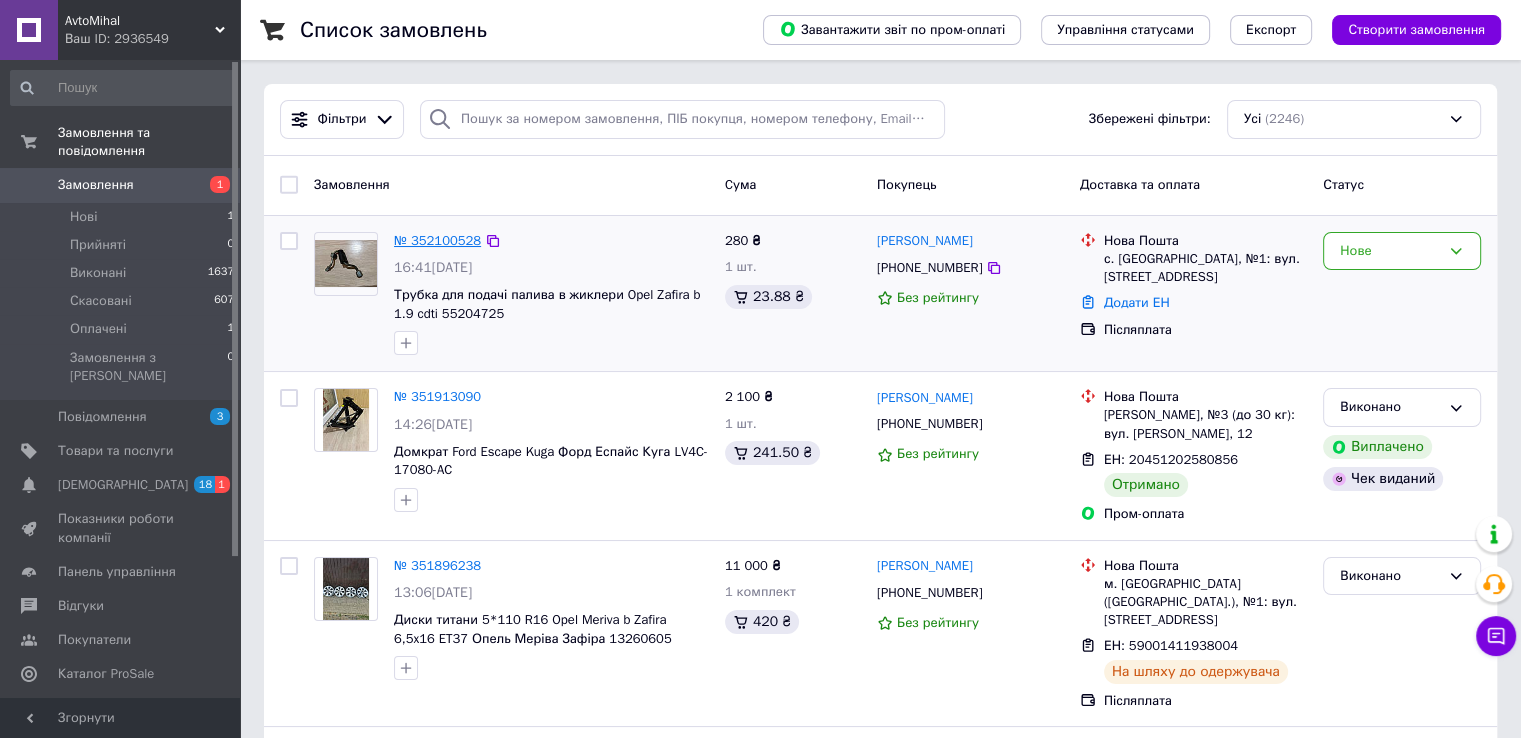 click on "№ 352100528" at bounding box center (437, 240) 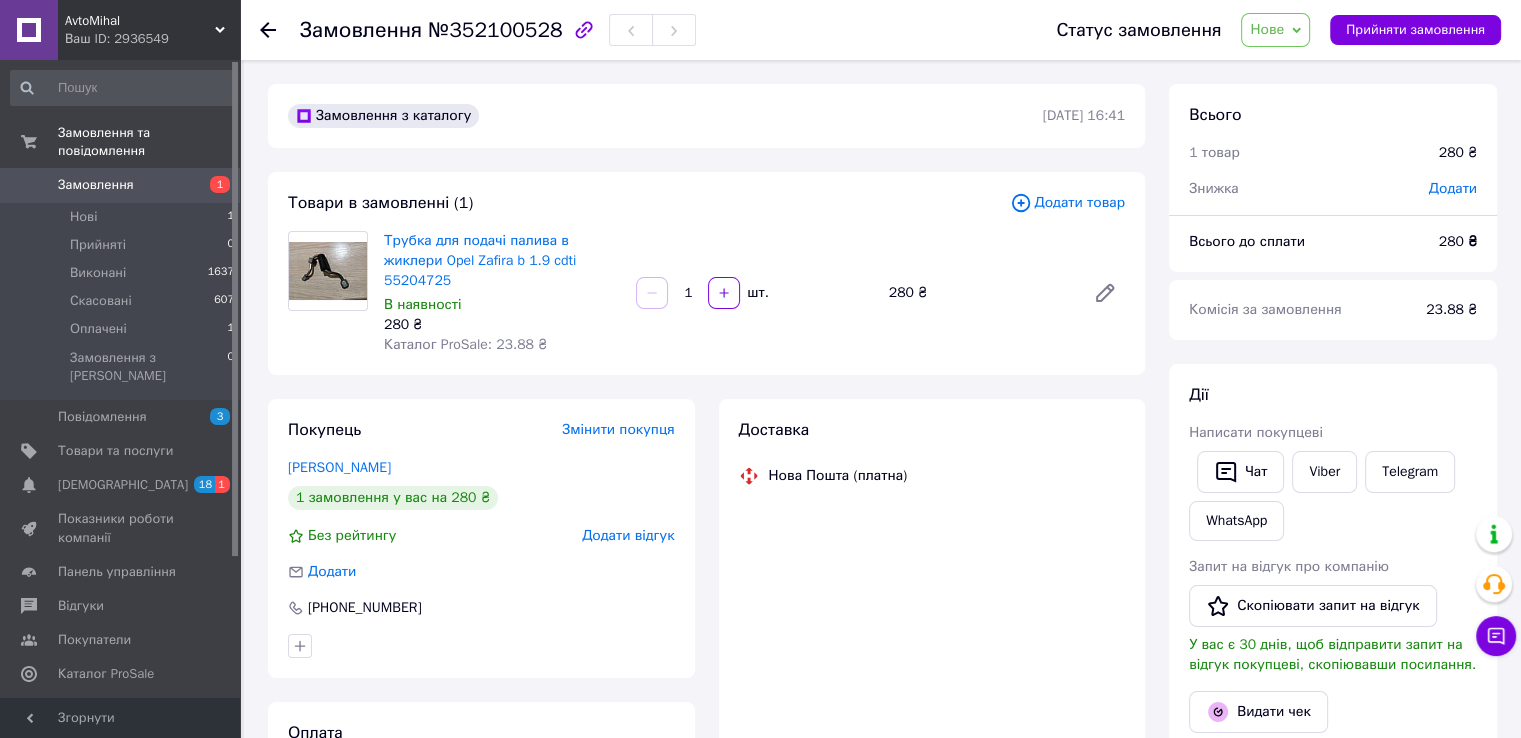 click on "Замовлення" at bounding box center [121, 185] 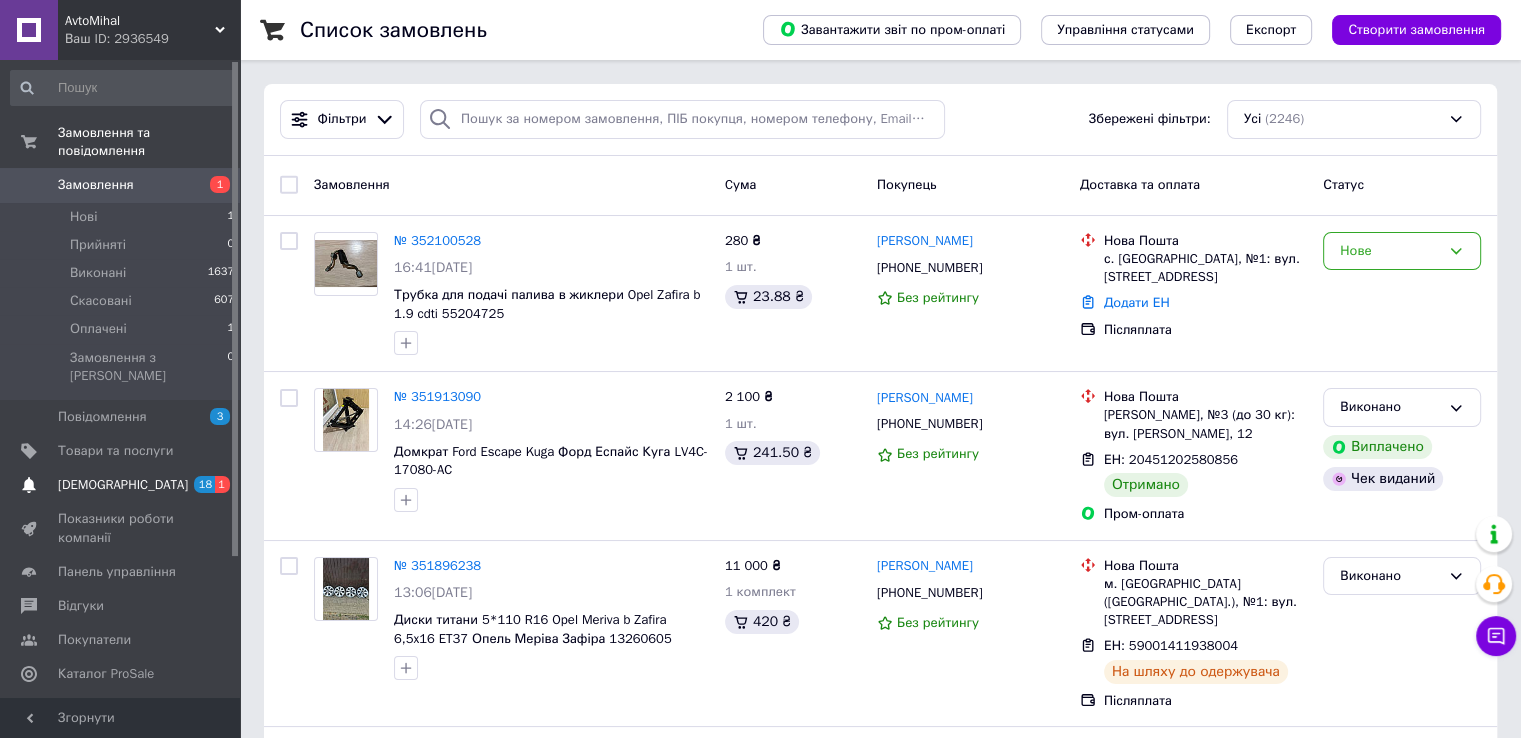 click on "1" at bounding box center (222, 484) 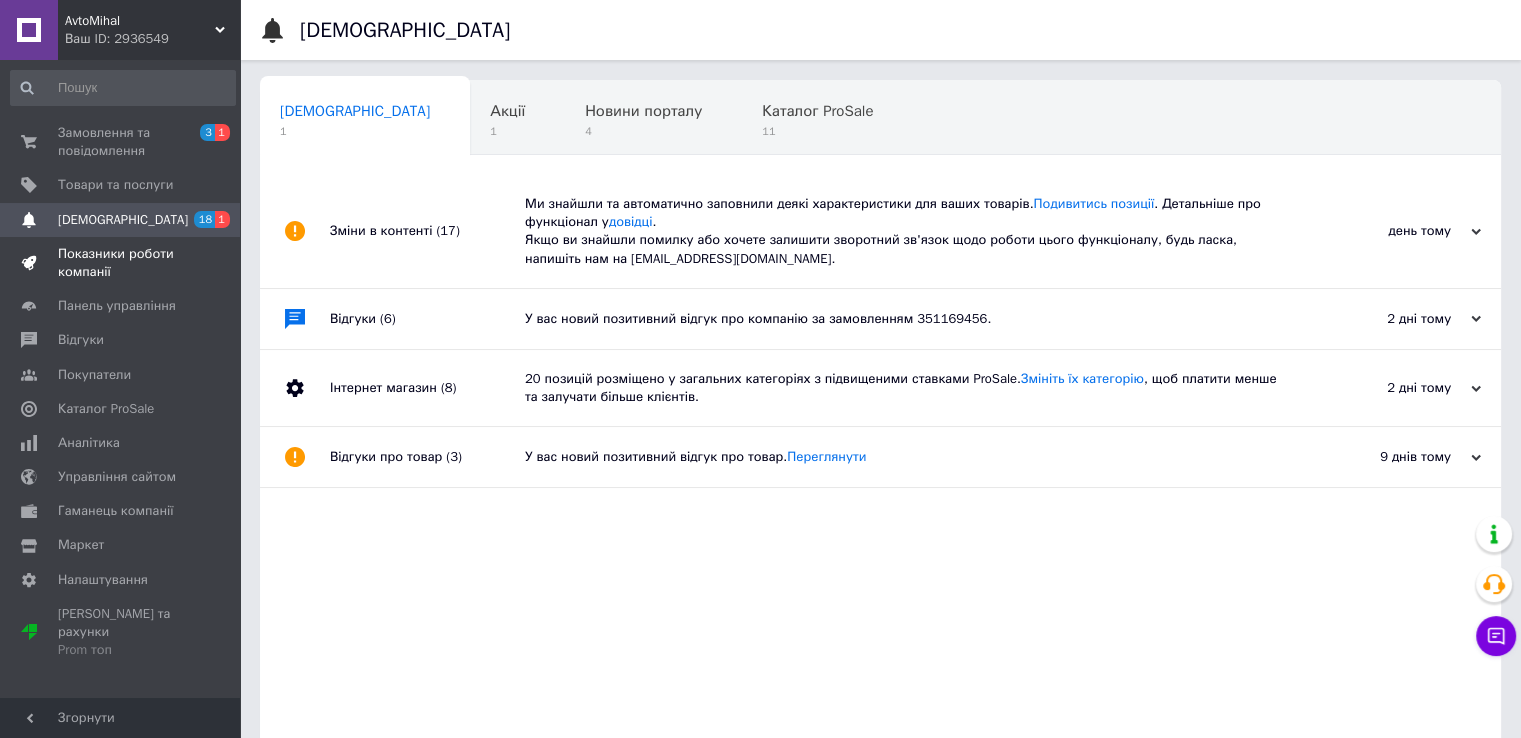 drag, startPoint x: 140, startPoint y: 256, endPoint x: 157, endPoint y: 275, distance: 25.495098 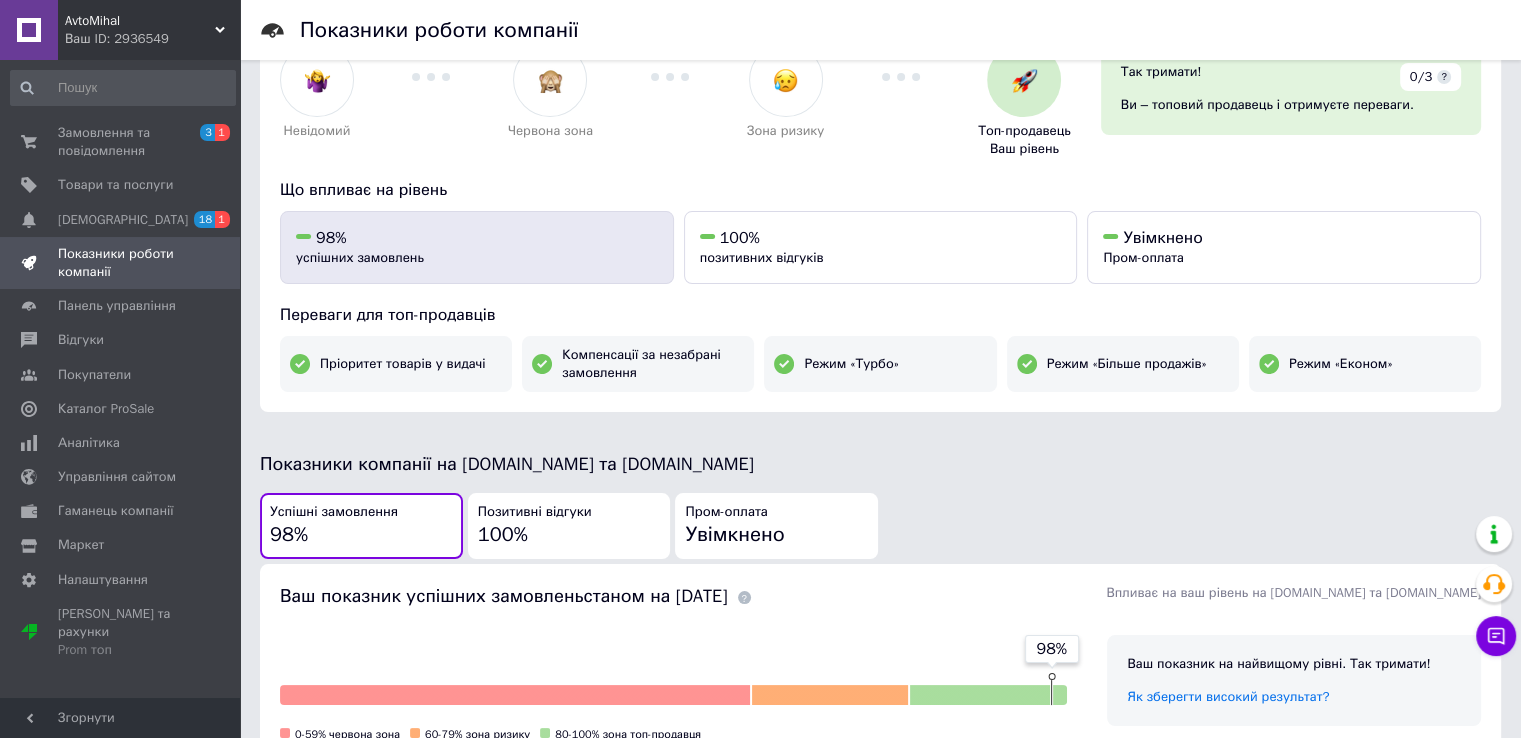 scroll, scrollTop: 200, scrollLeft: 0, axis: vertical 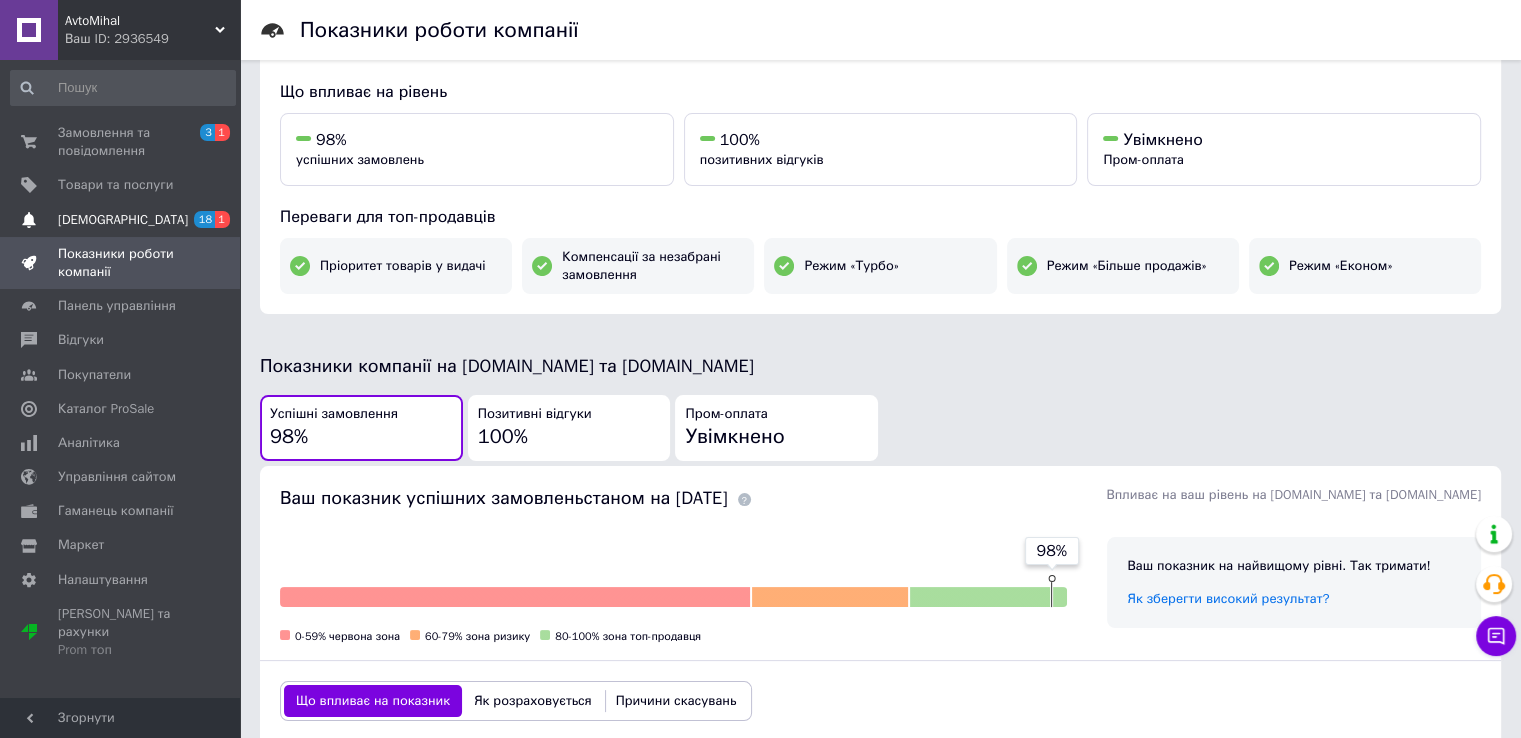 click on "[DEMOGRAPHIC_DATA]" at bounding box center [123, 220] 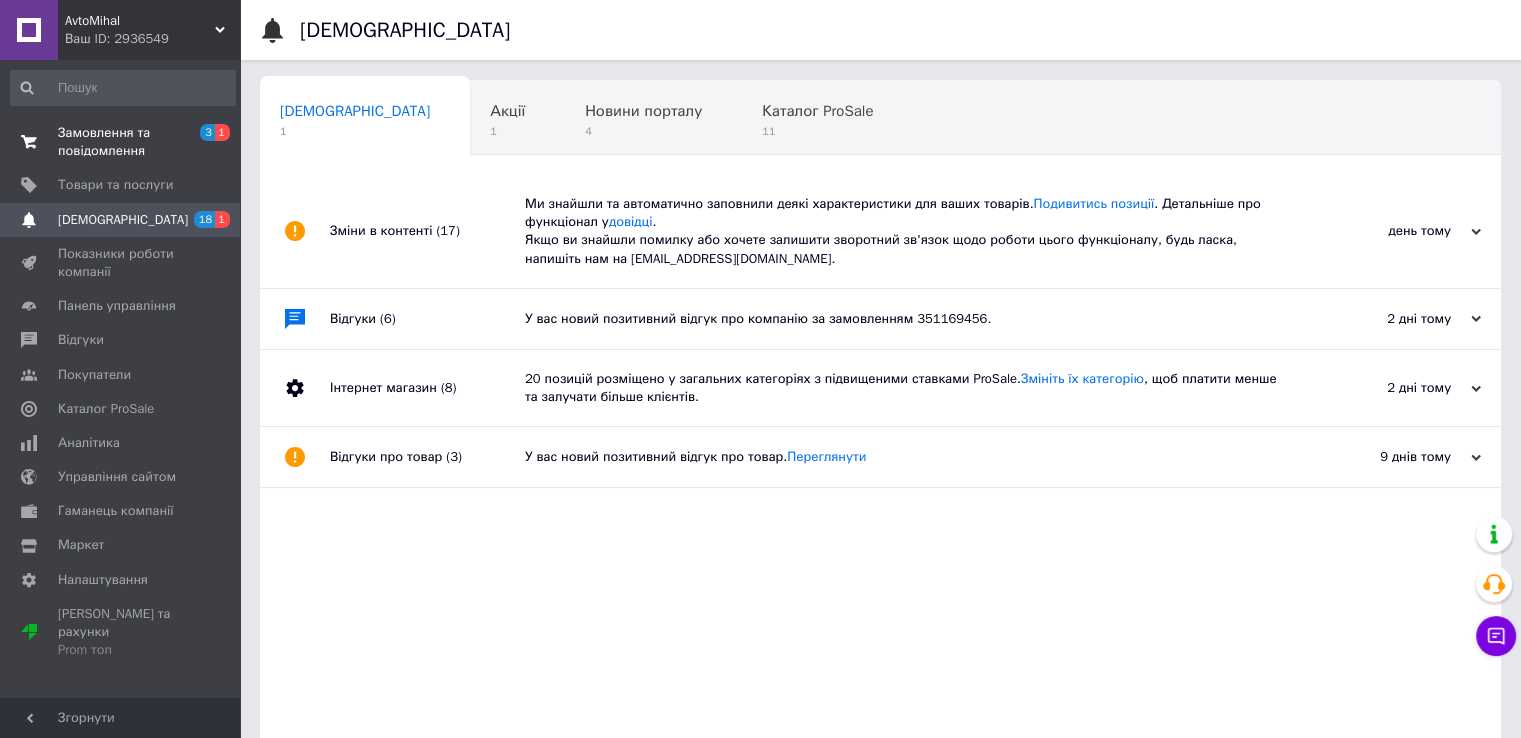 click on "Замовлення та повідомлення 3 1" at bounding box center [123, 142] 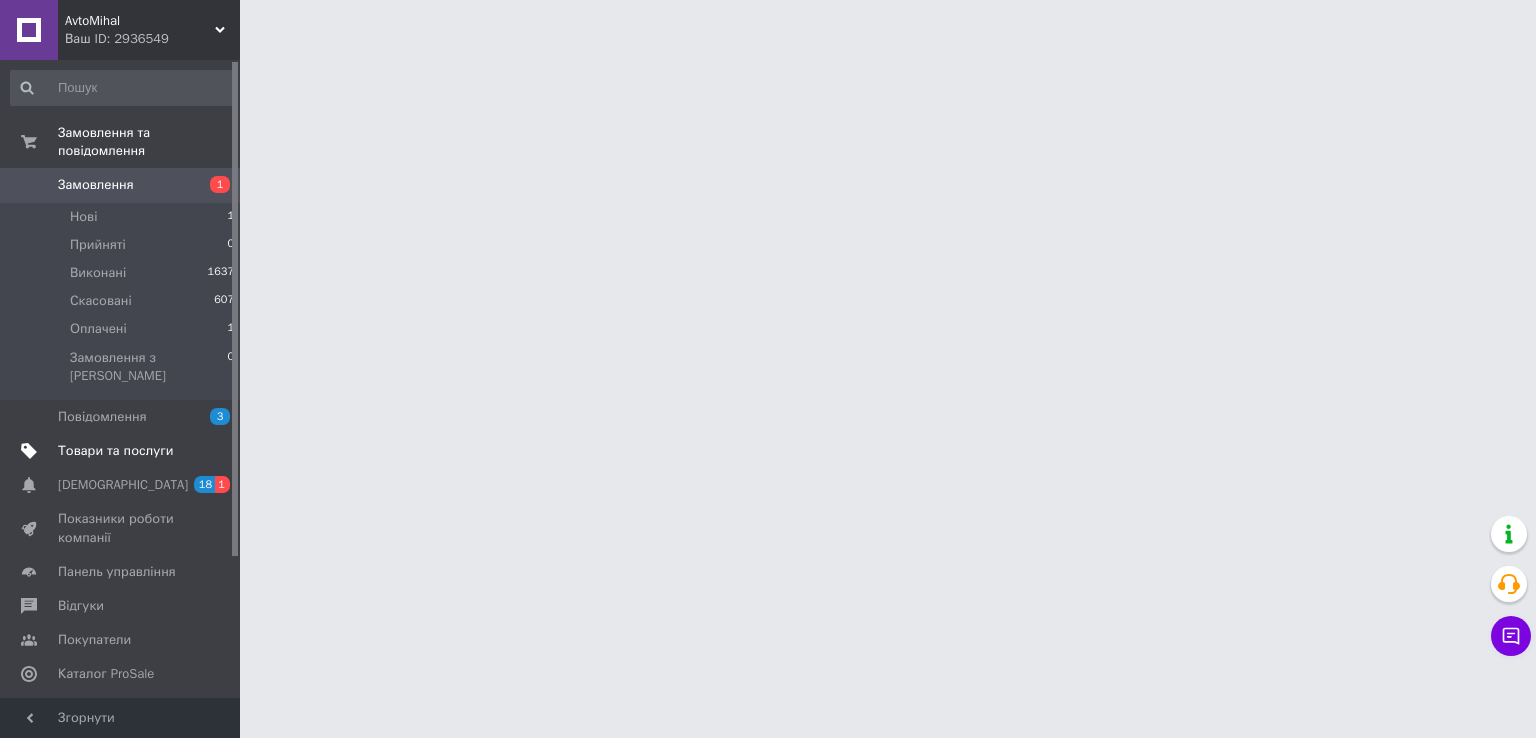 click on "Товари та послуги" at bounding box center (115, 451) 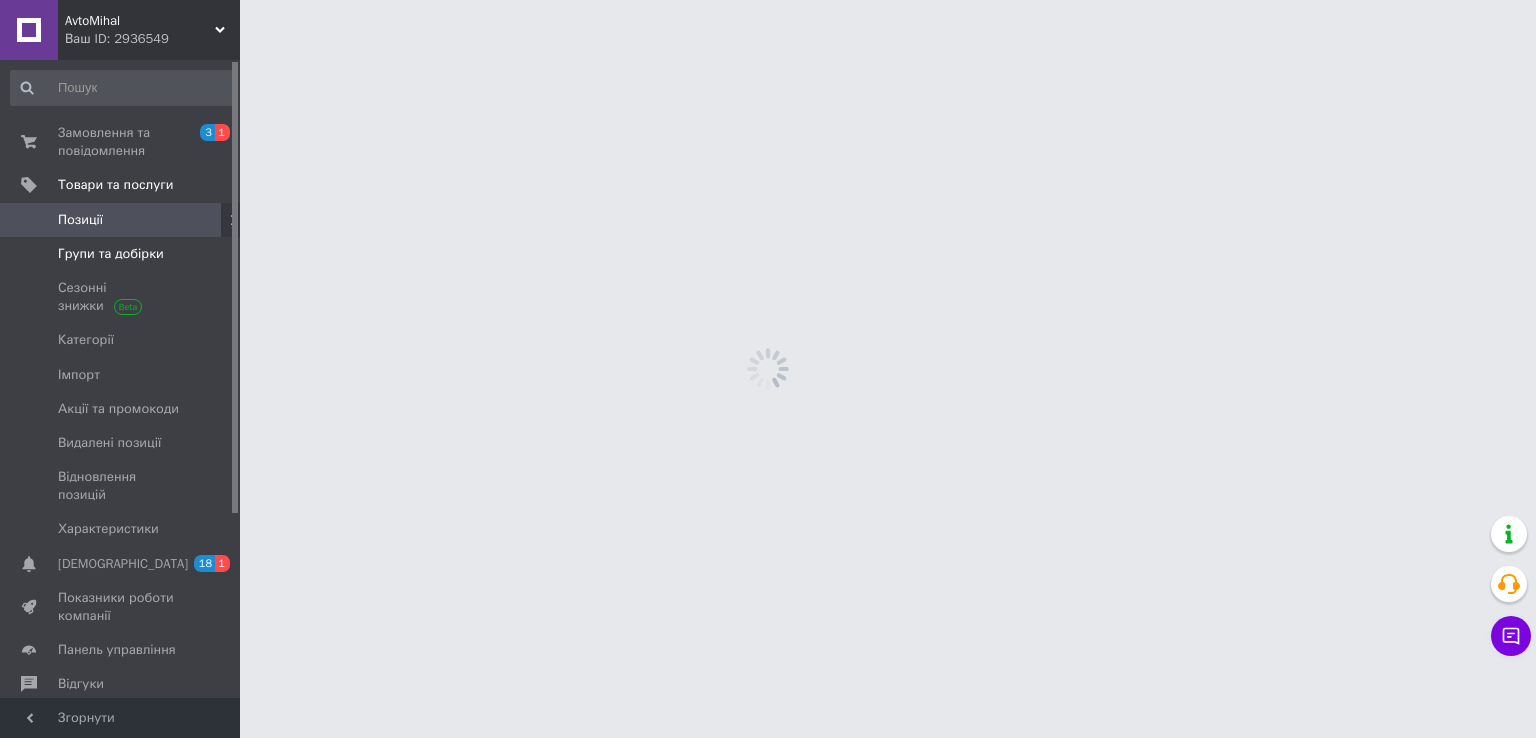 click on "Групи та добірки" at bounding box center (111, 254) 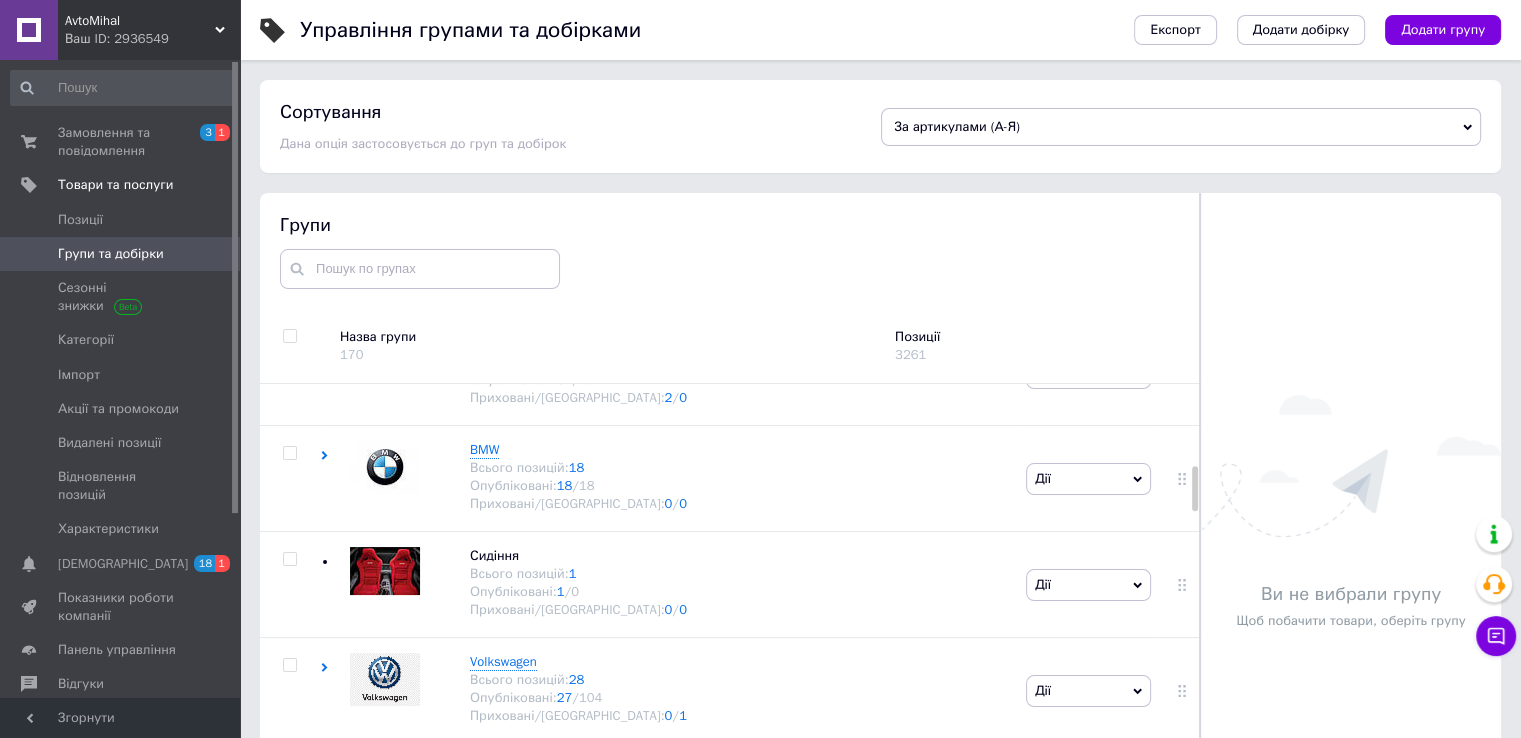 scroll, scrollTop: 891, scrollLeft: 0, axis: vertical 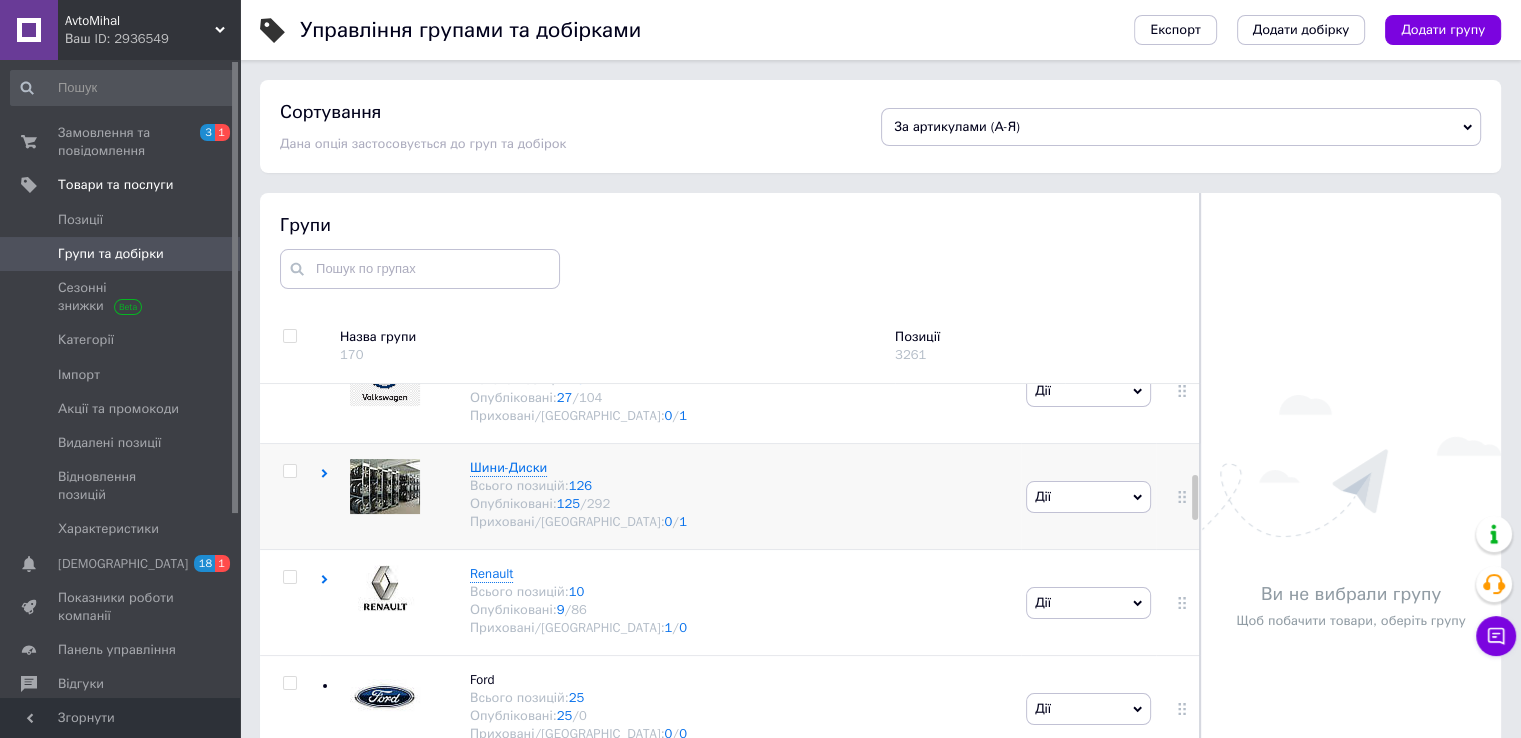 click 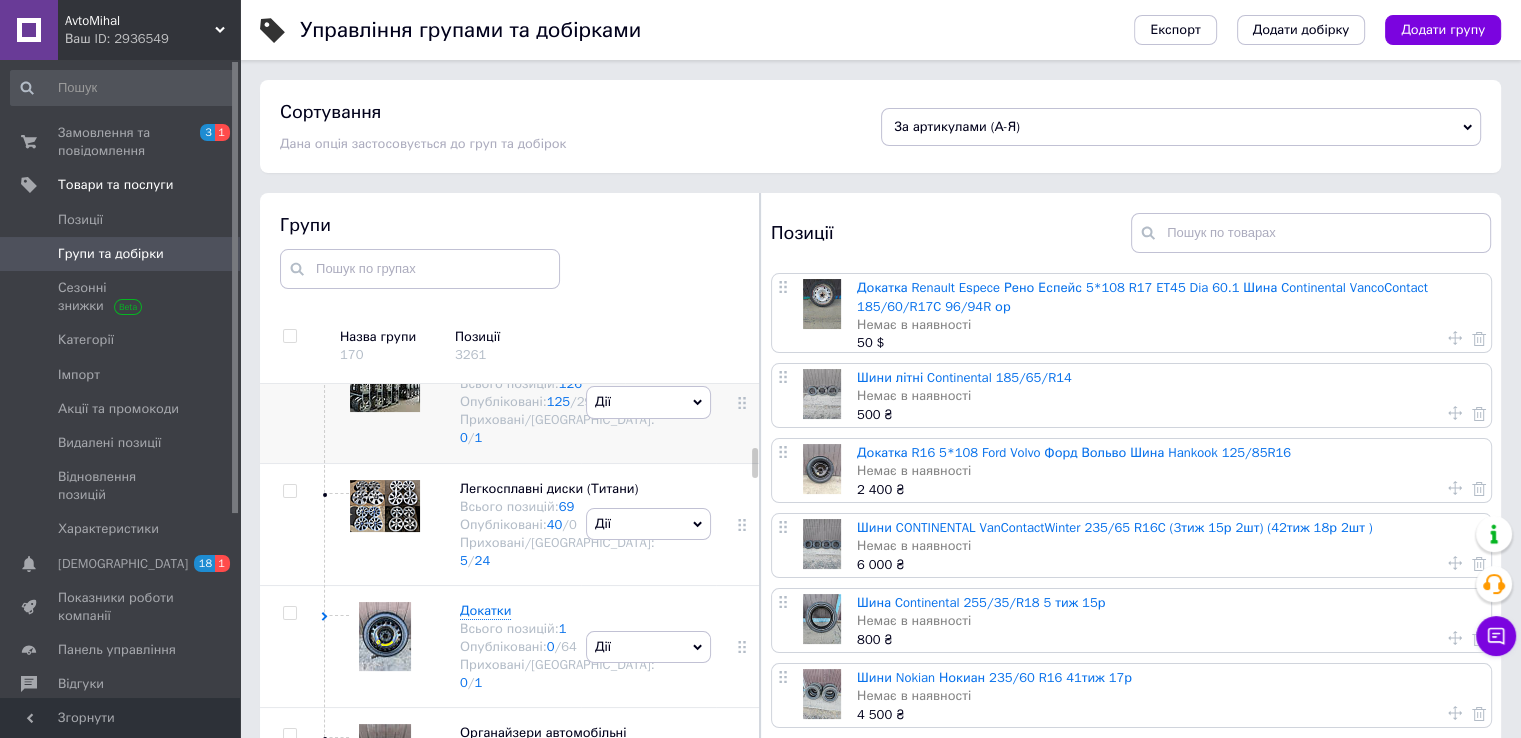 scroll, scrollTop: 1136, scrollLeft: 0, axis: vertical 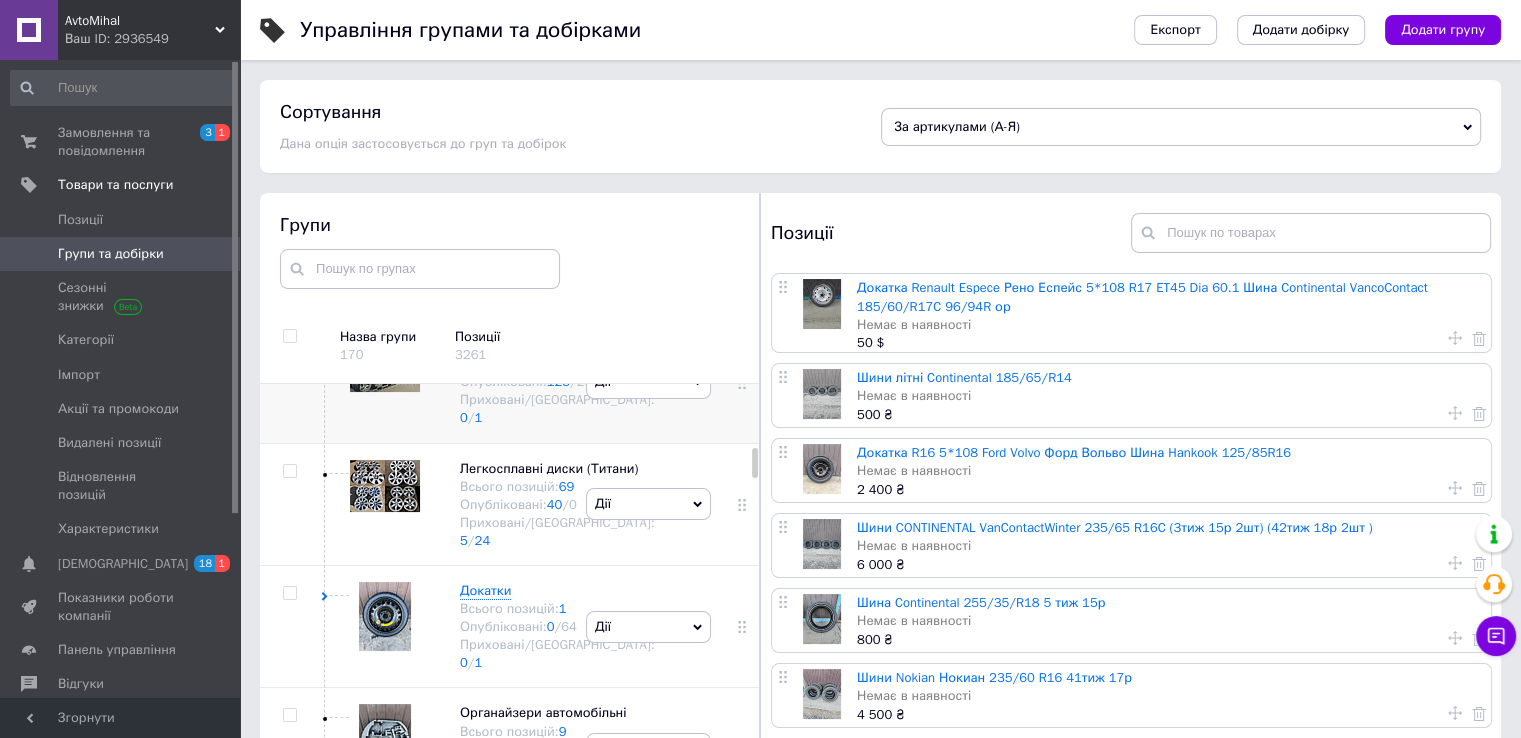 click on "Шини-Диски Всього позицій:  126 Опубліковані:  125  /  292 Приховані/Видалені:  0  /  1 [PERSON_NAME] групу Редагувати групу Додати підгрупу Додати товар Видалити групу" at bounding box center [513, 382] 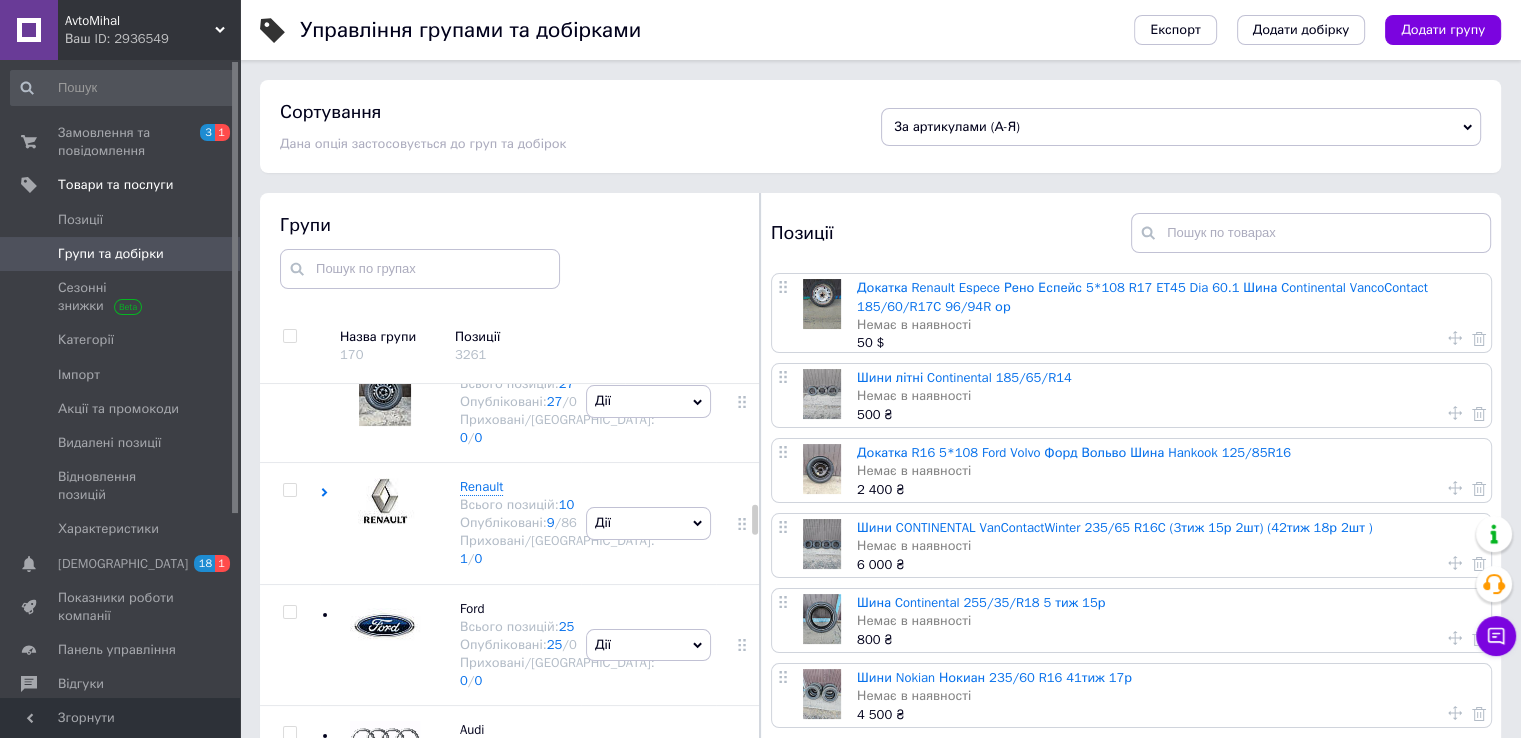scroll, scrollTop: 2036, scrollLeft: 0, axis: vertical 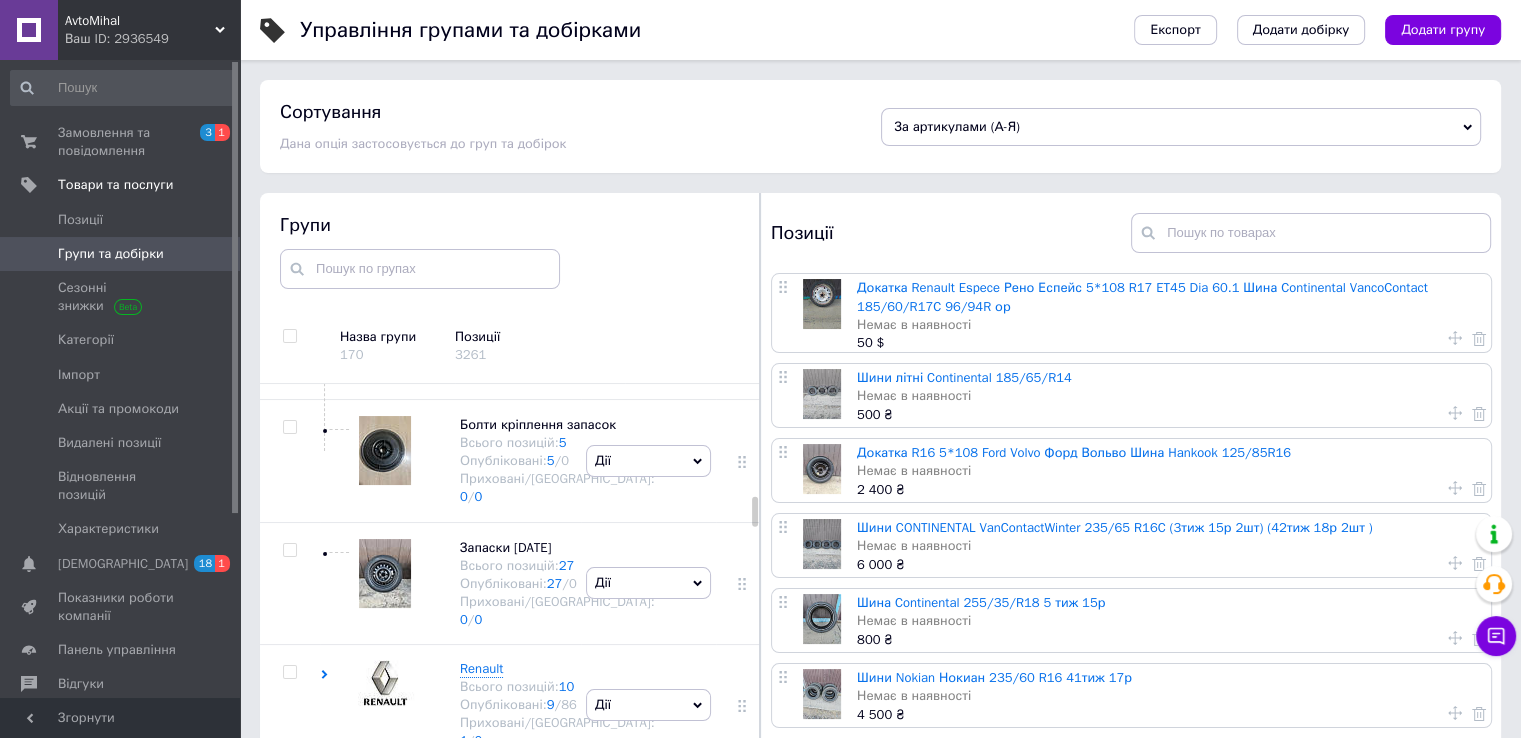 click on "Шини резина  Всього позицій:  17 Опубліковані:  0  /  82 Приховані/Видалені:  14  /  3" at bounding box center [450, 94] 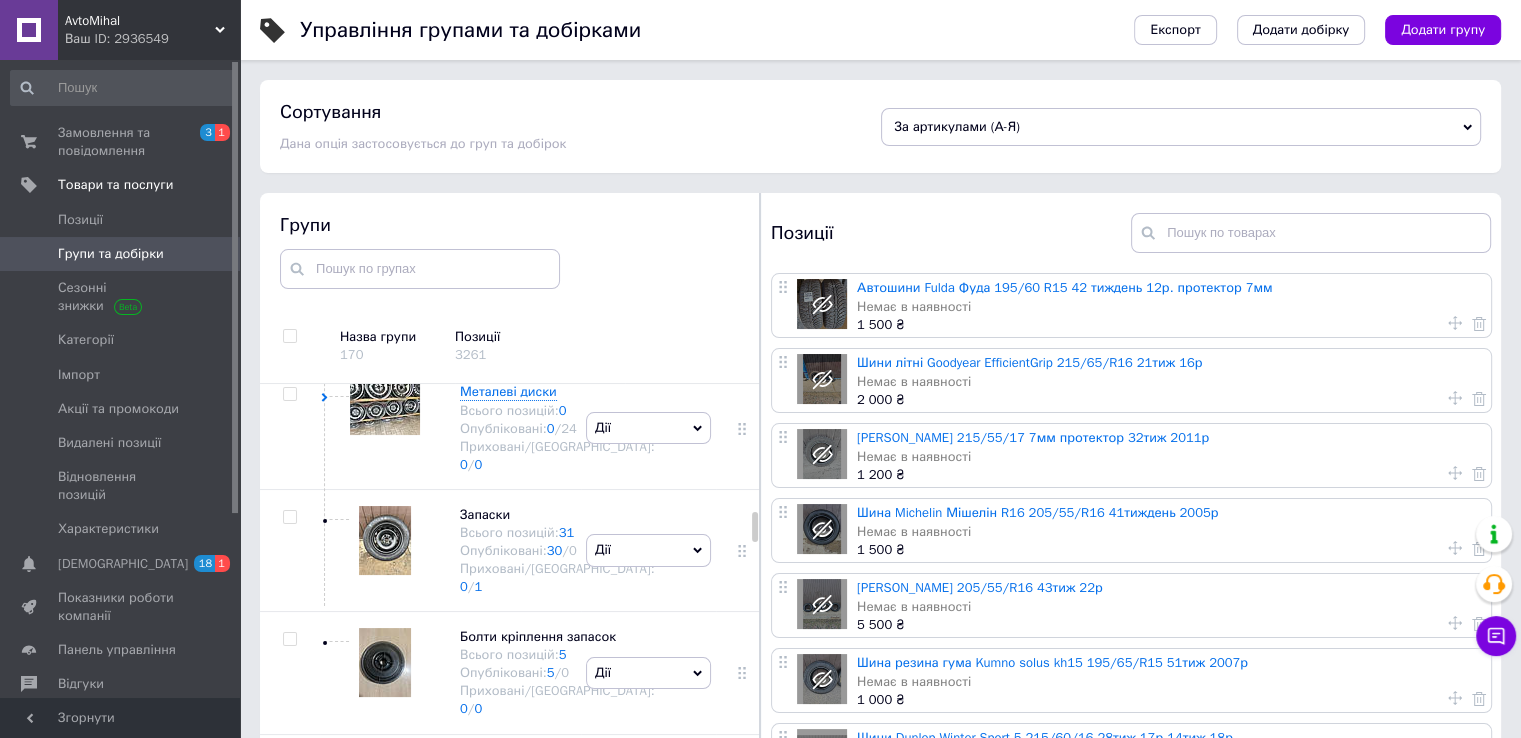 scroll, scrollTop: 2636, scrollLeft: 0, axis: vertical 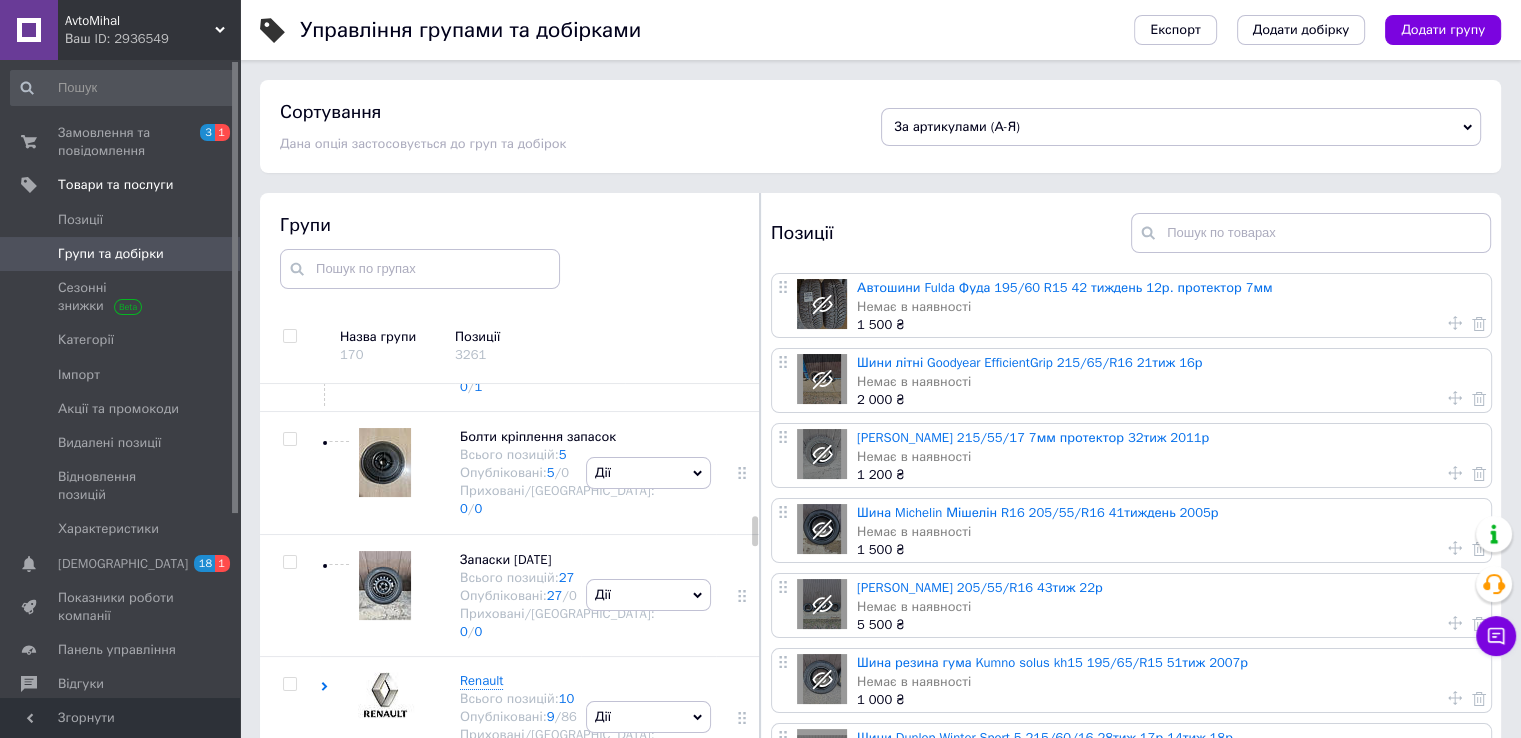 click on "Дії" at bounding box center (648, -139) 